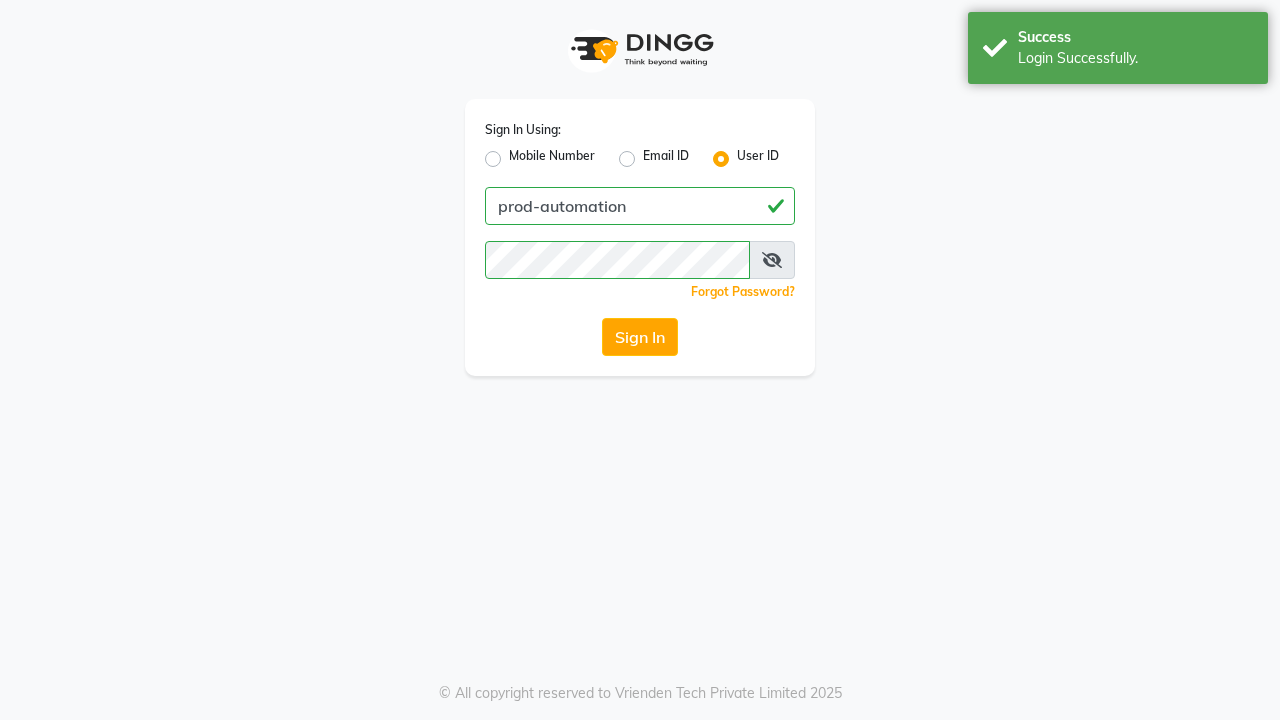 scroll, scrollTop: 0, scrollLeft: 0, axis: both 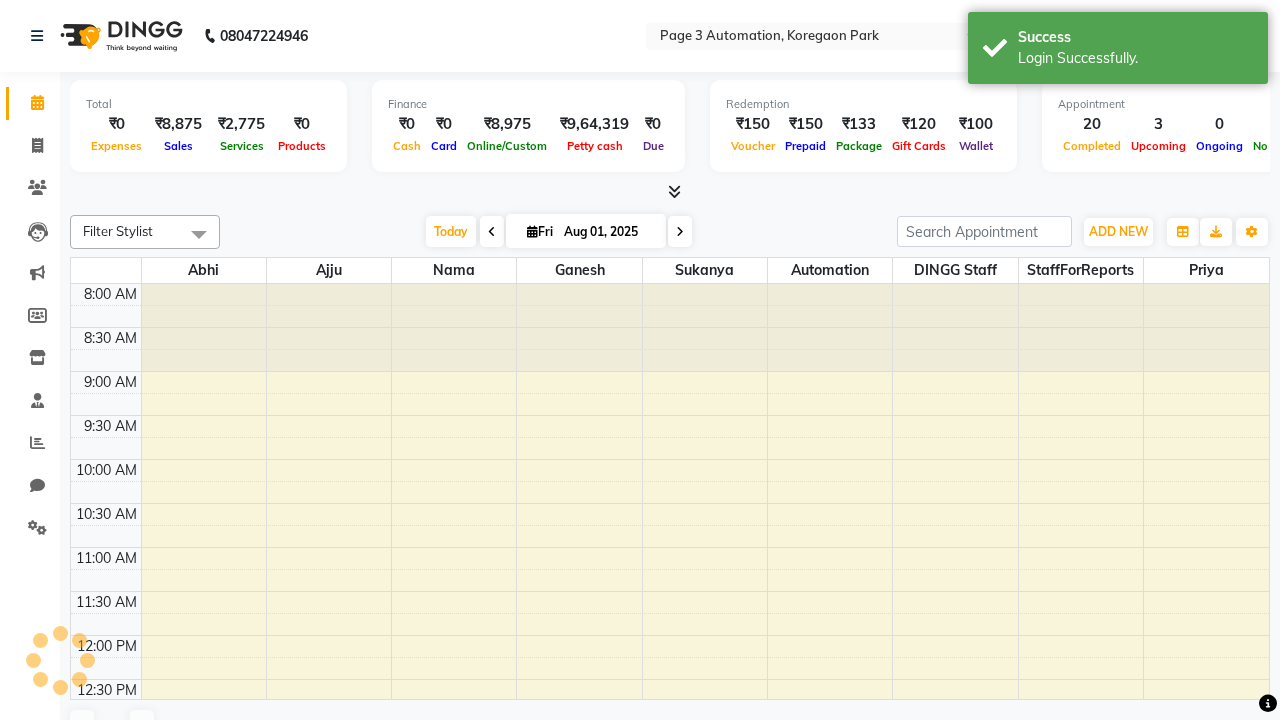 select on "en" 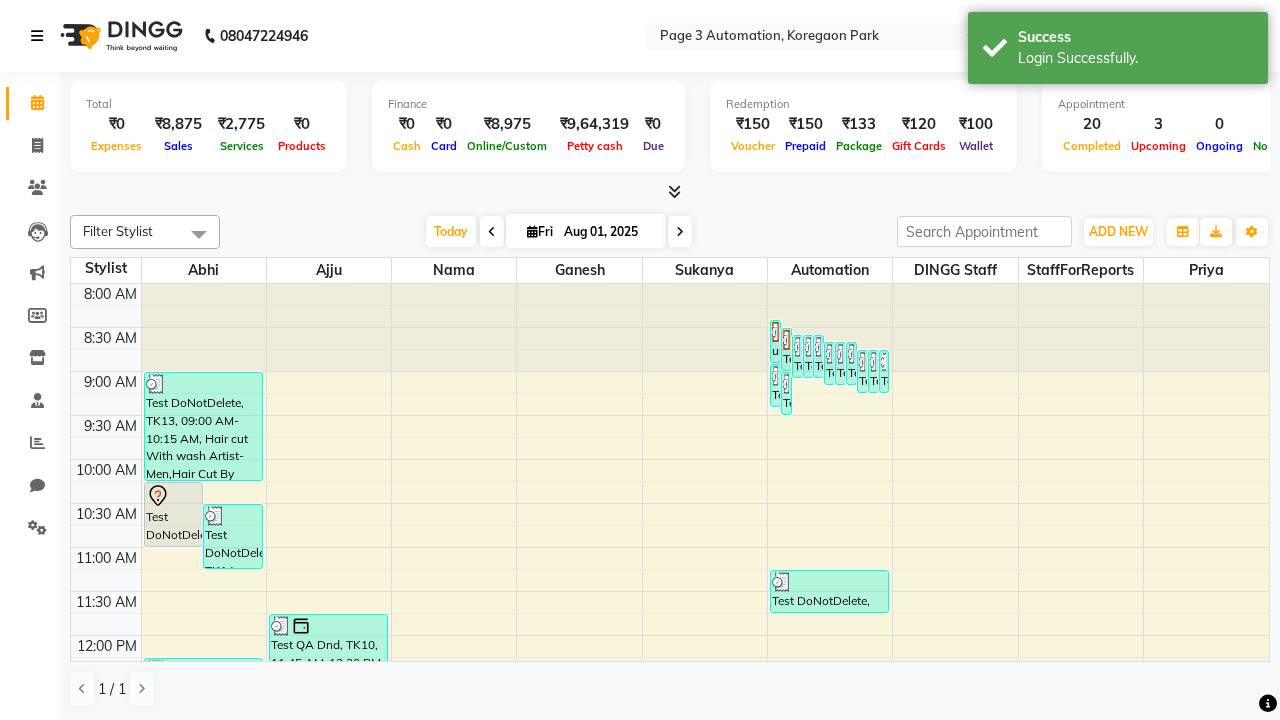 click at bounding box center (37, 36) 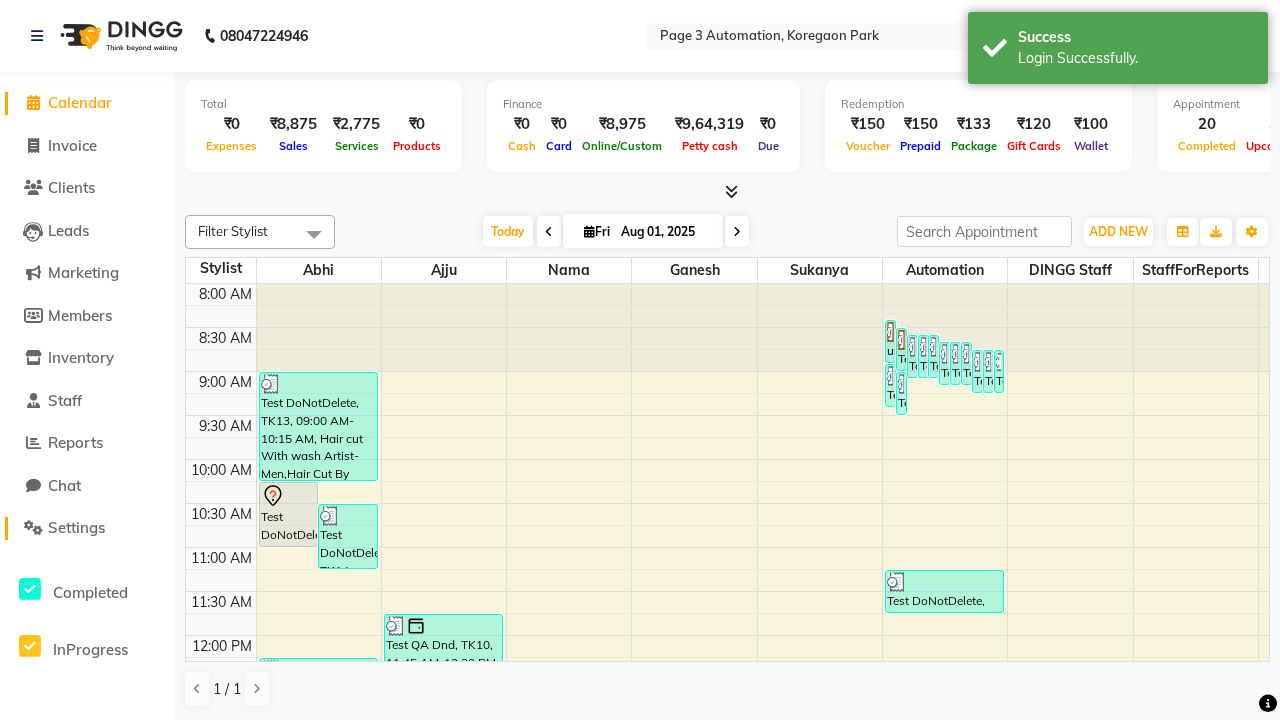 click on "Settings" 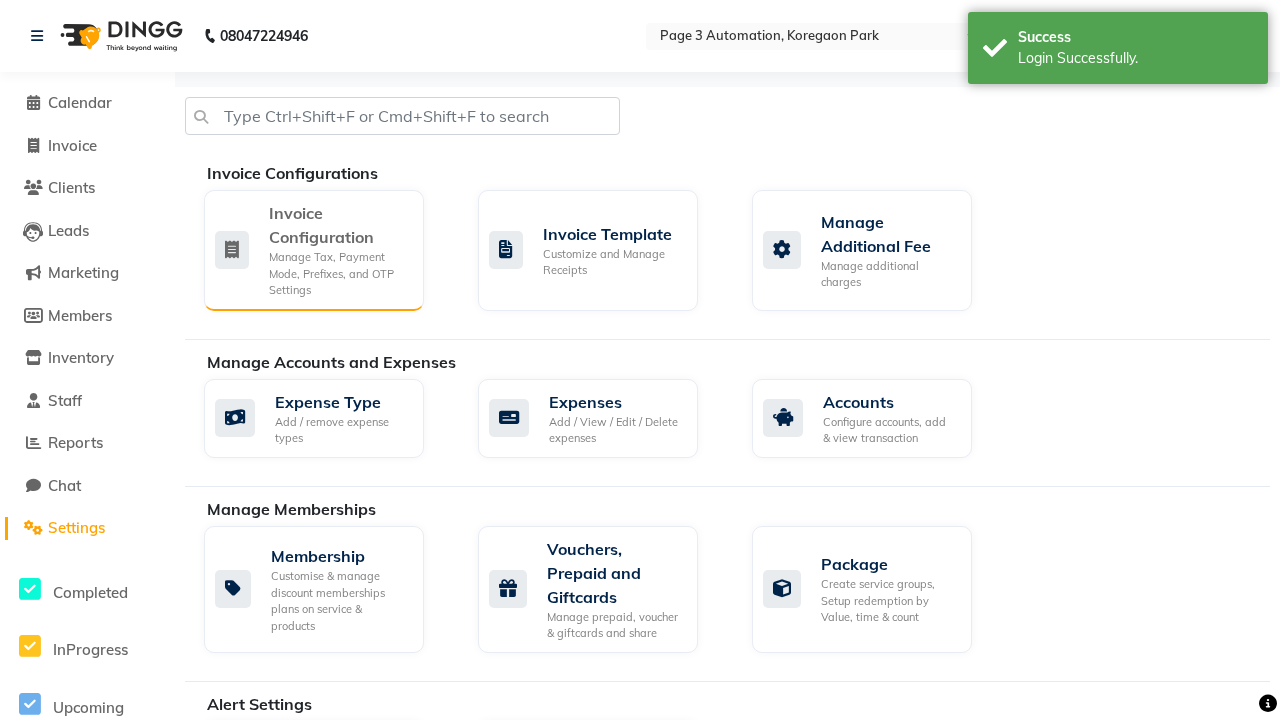 click on "Manage Tax, Payment Mode, Prefixes, and OTP Settings" 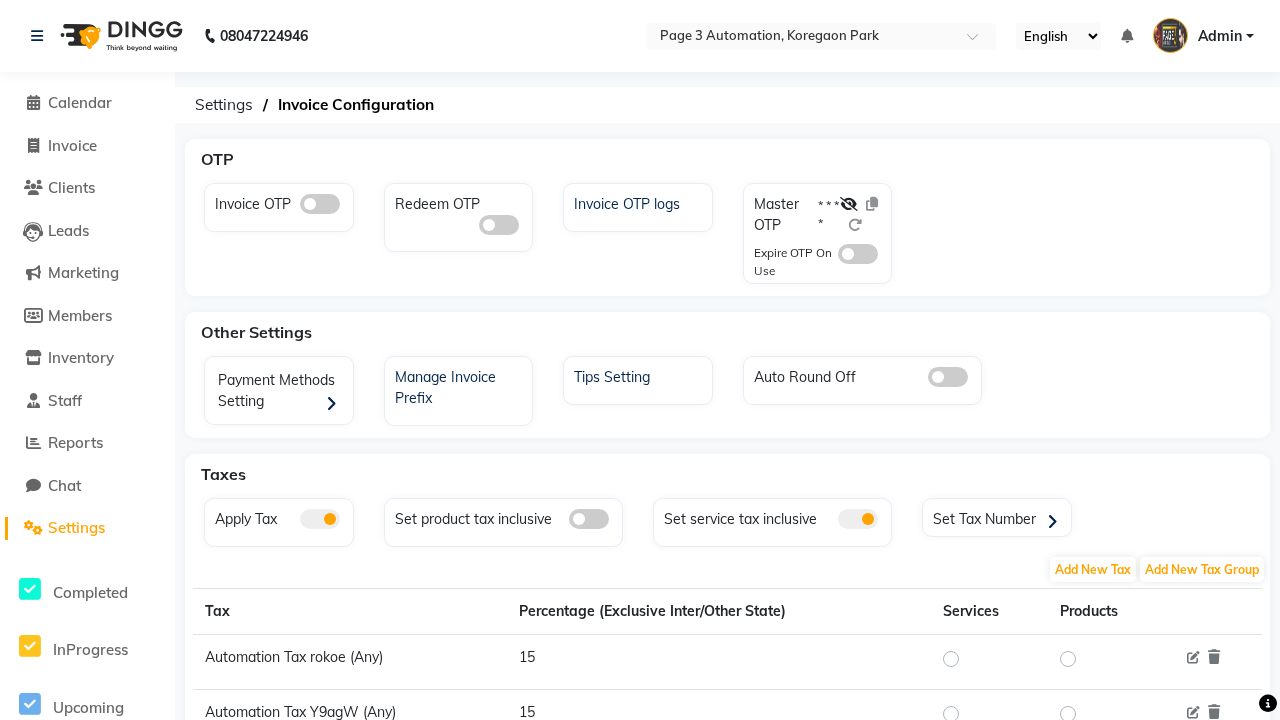 click 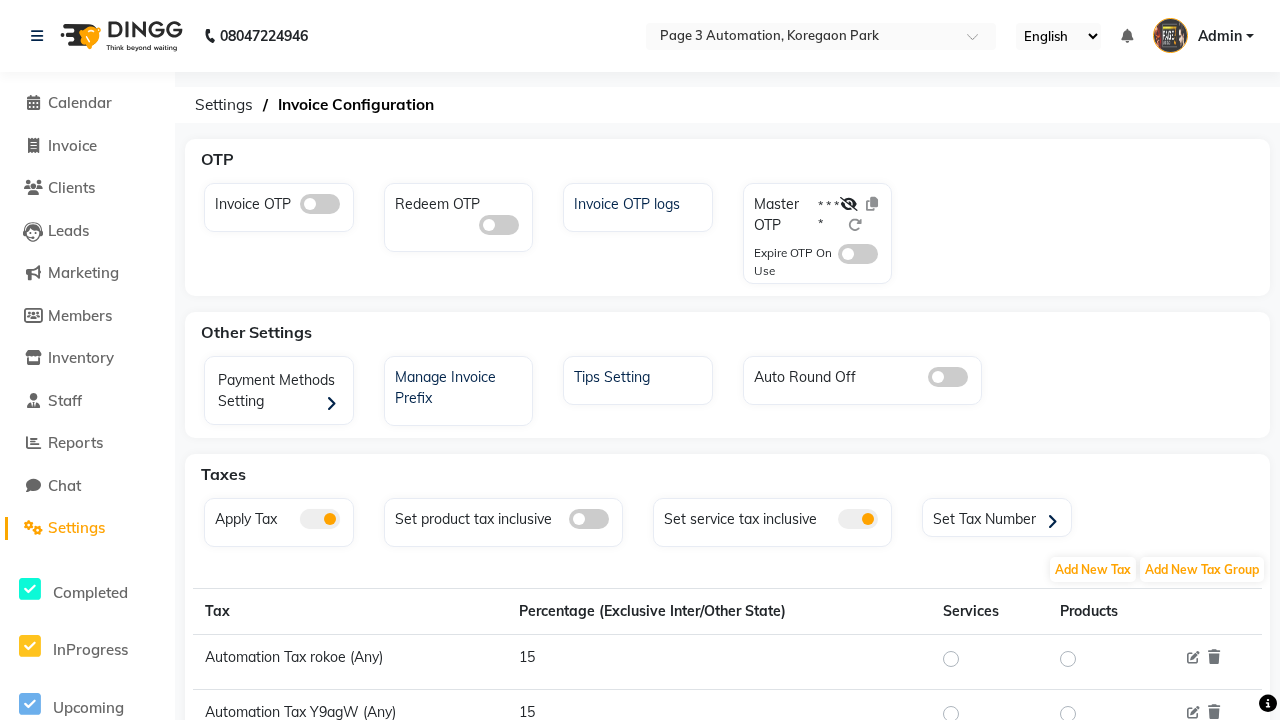 click 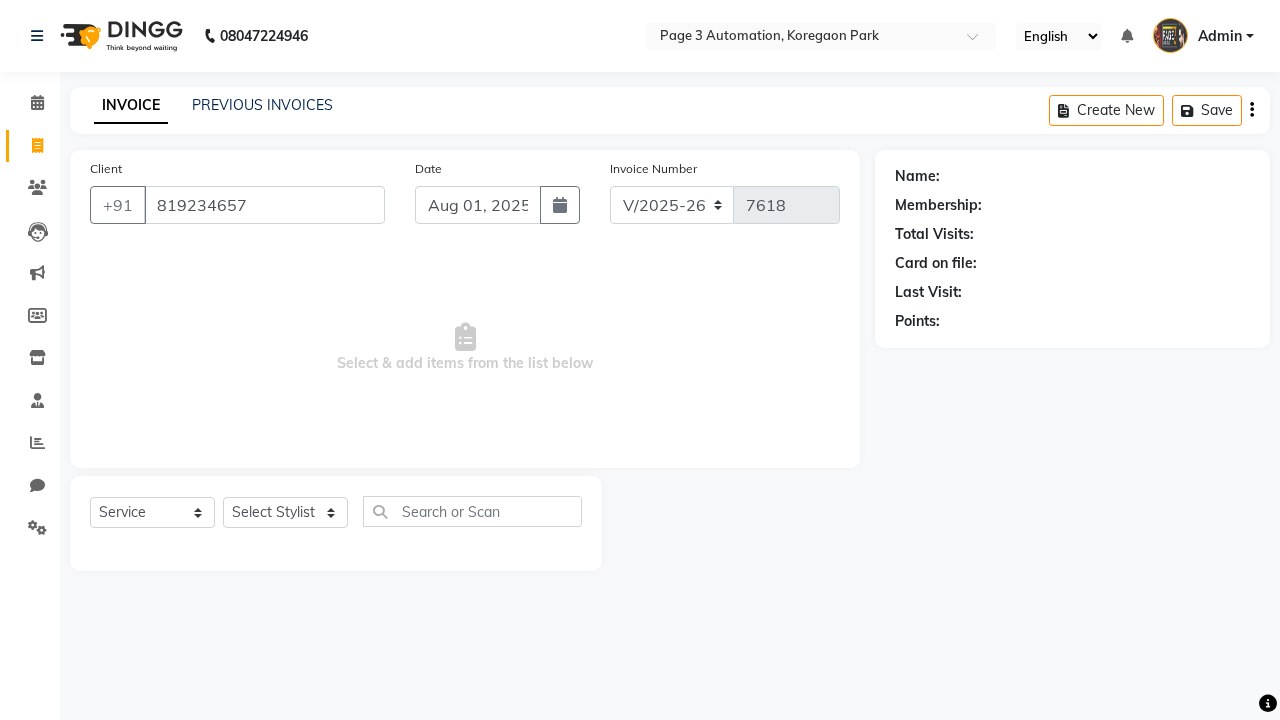 select on "2774" 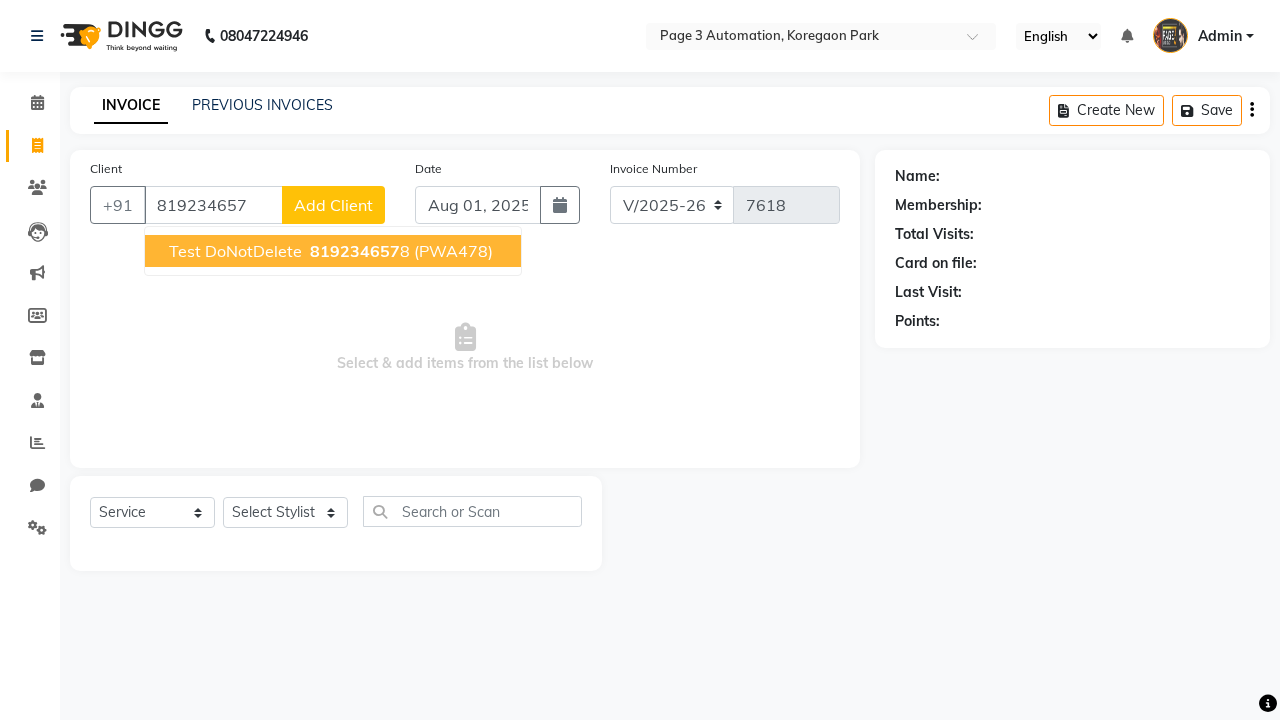 click on "819234657" at bounding box center (355, 251) 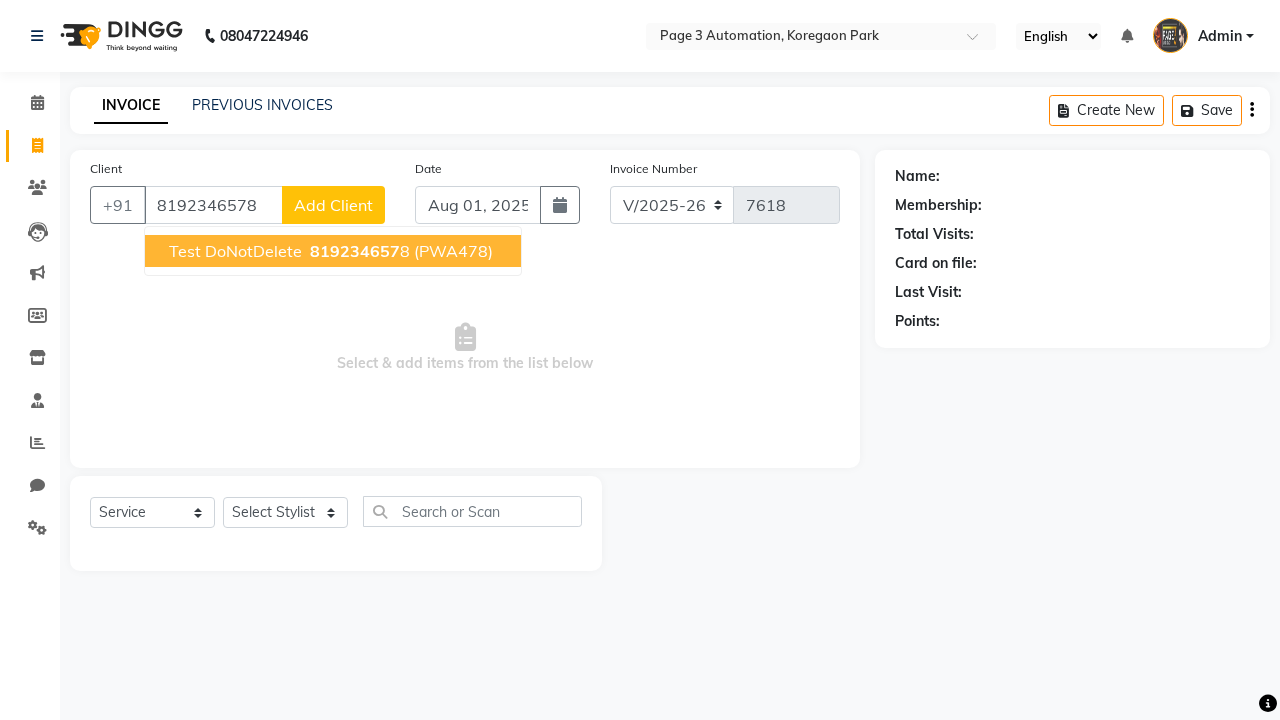 type on "8192346578" 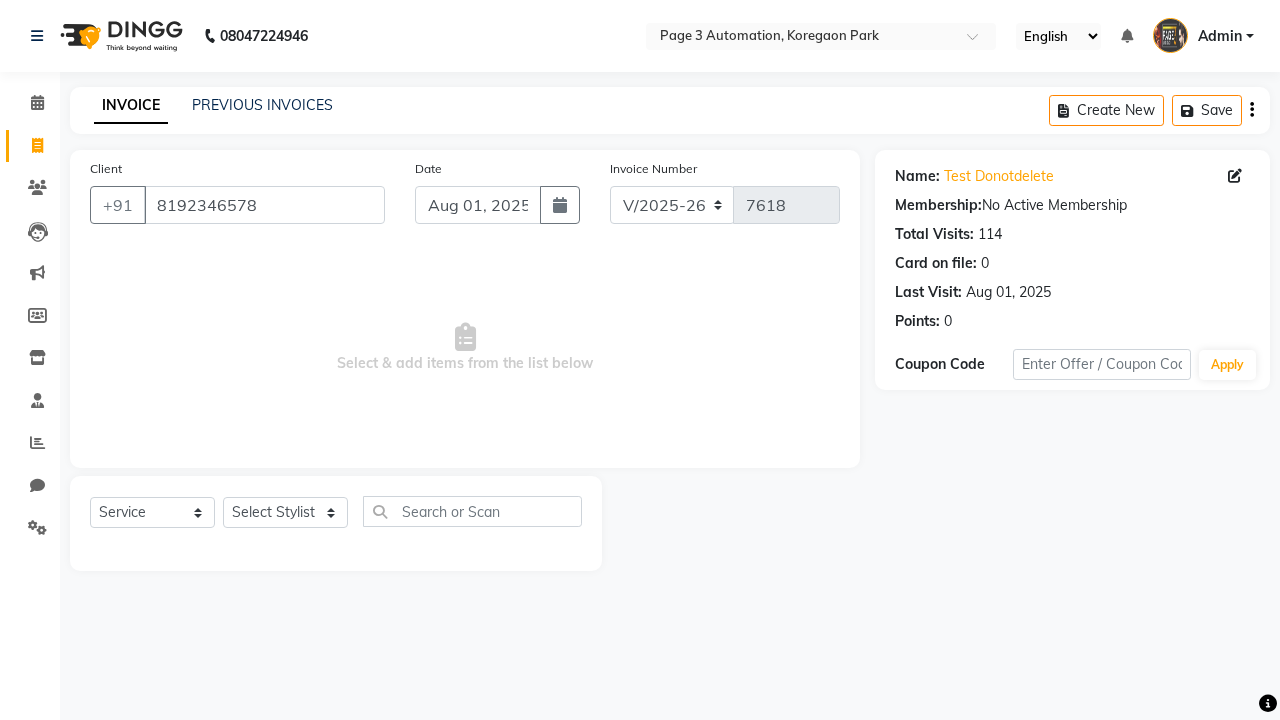 select on "71572" 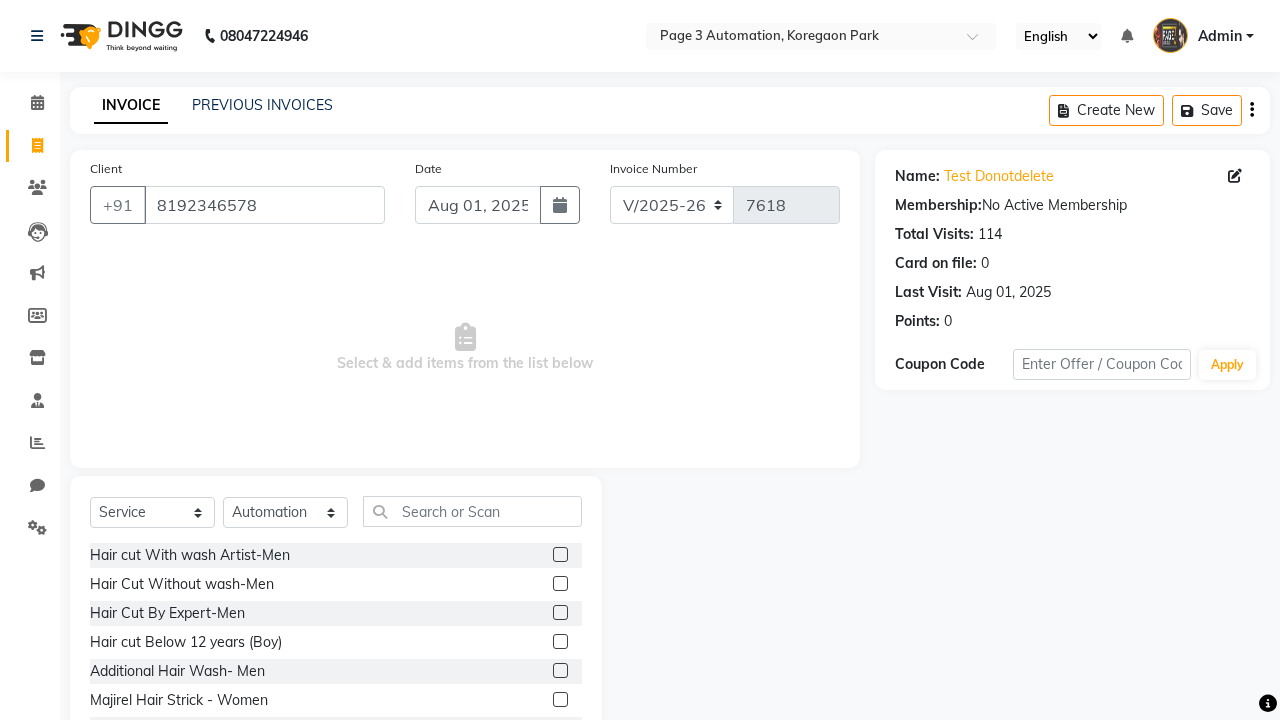 click 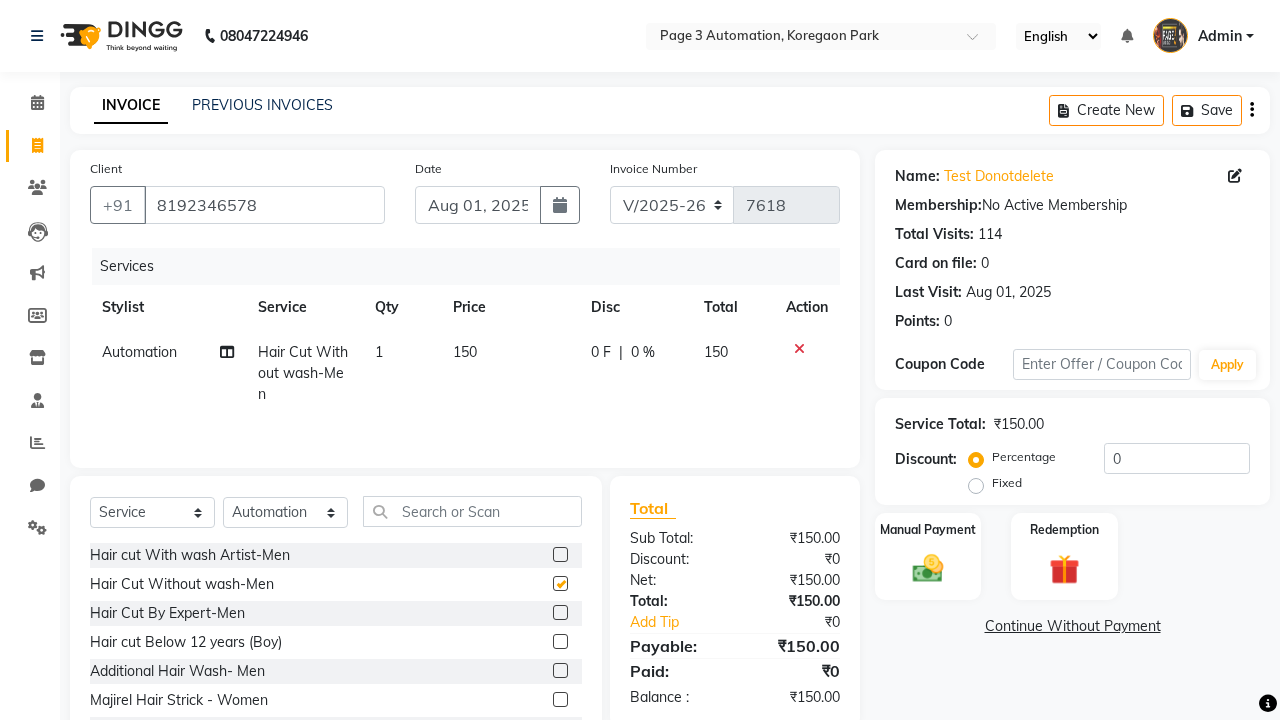 checkbox on "false" 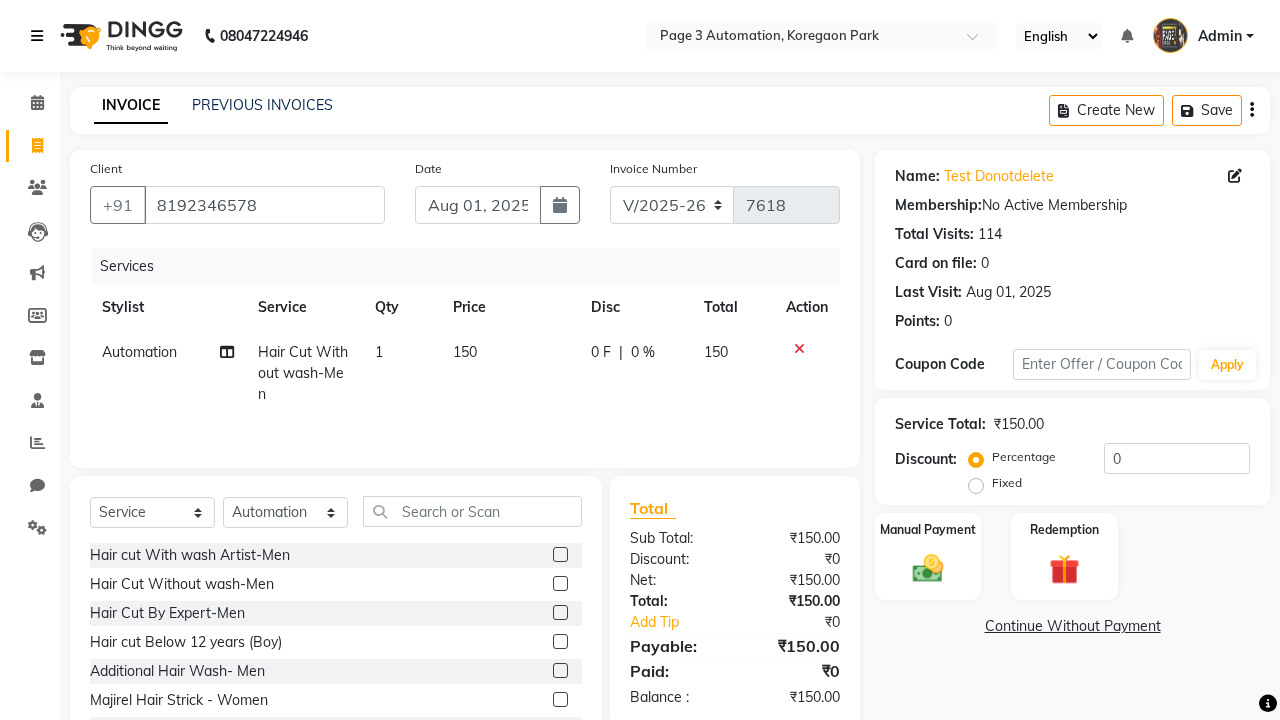 click at bounding box center [37, 36] 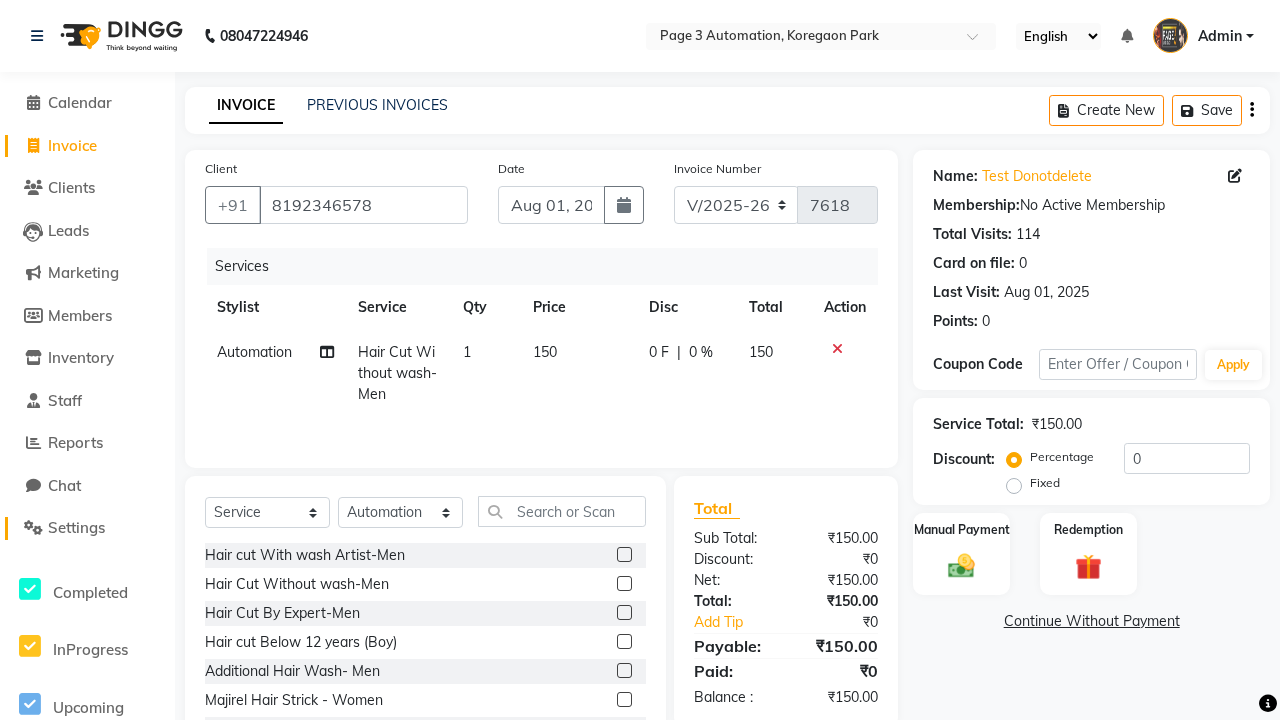 click on "Settings" 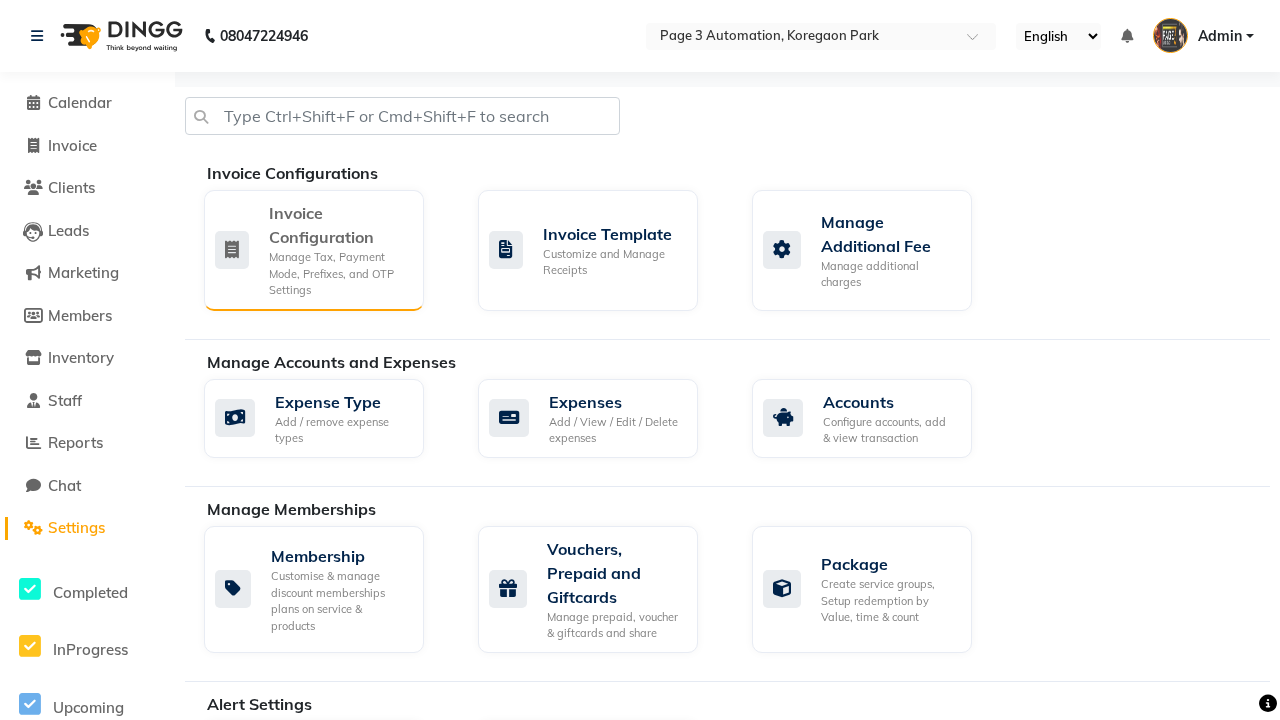 click on "Manage Tax, Payment Mode, Prefixes, and OTP Settings" 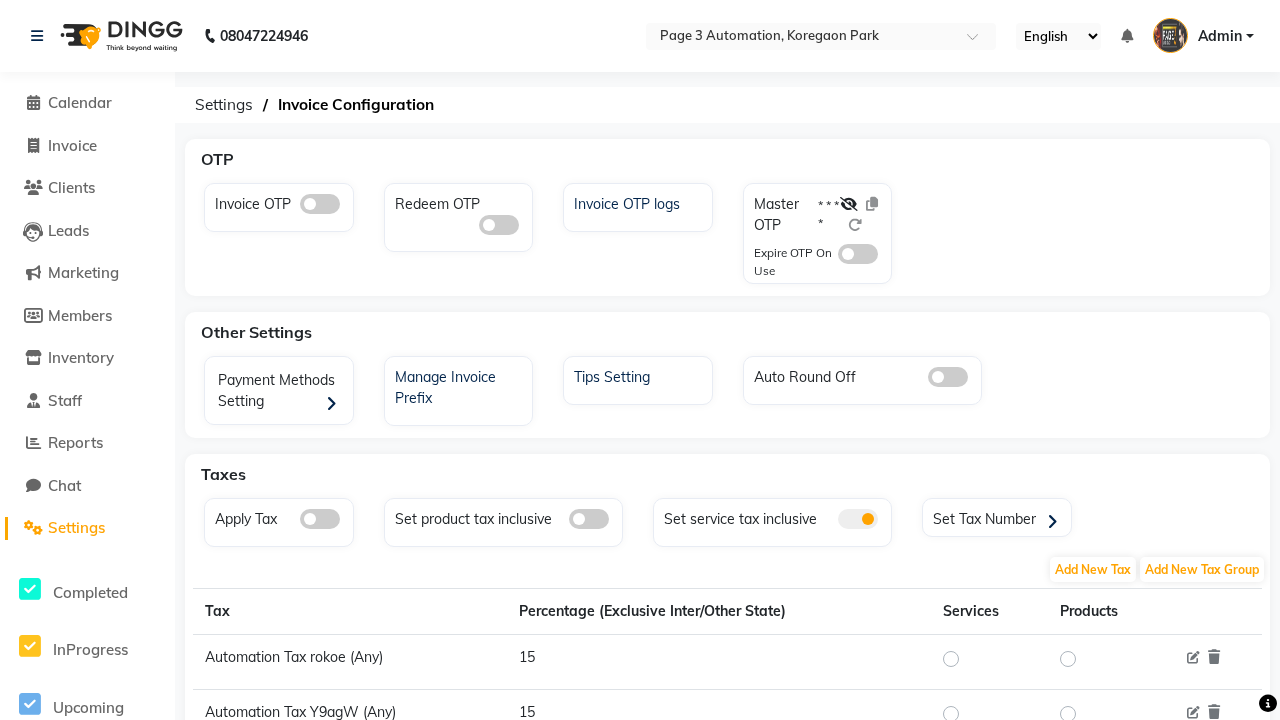 click 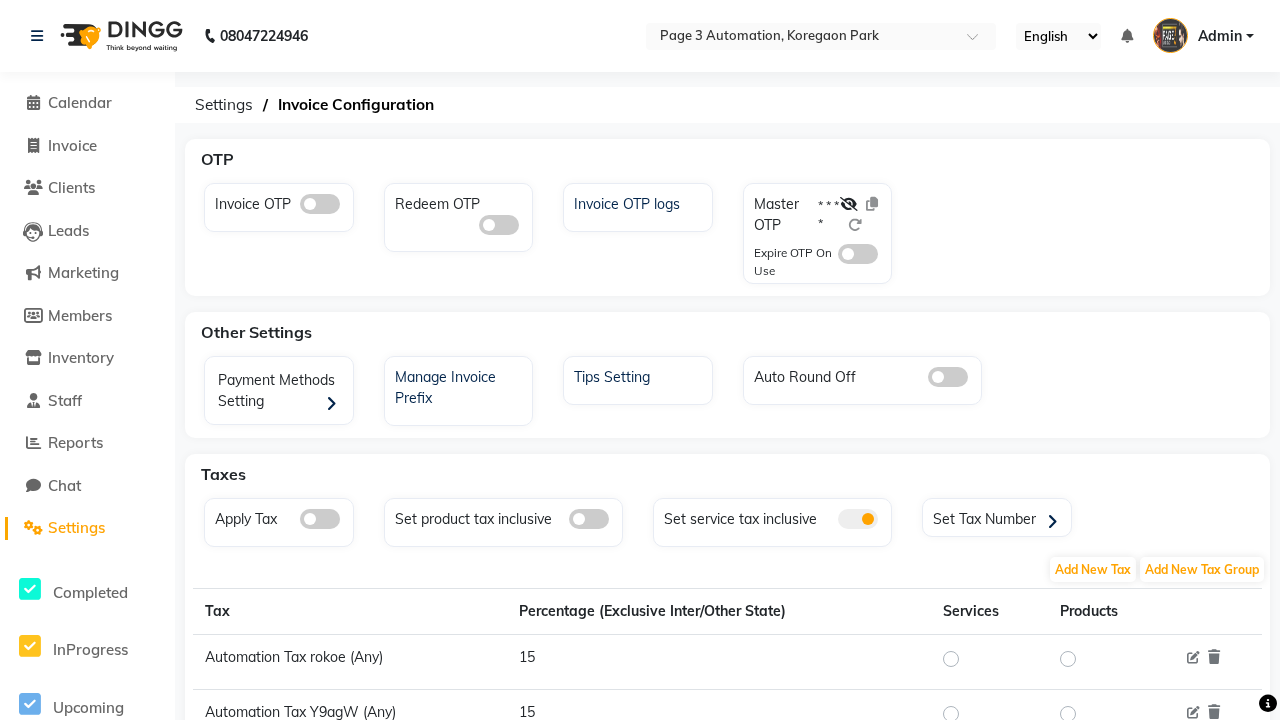 click 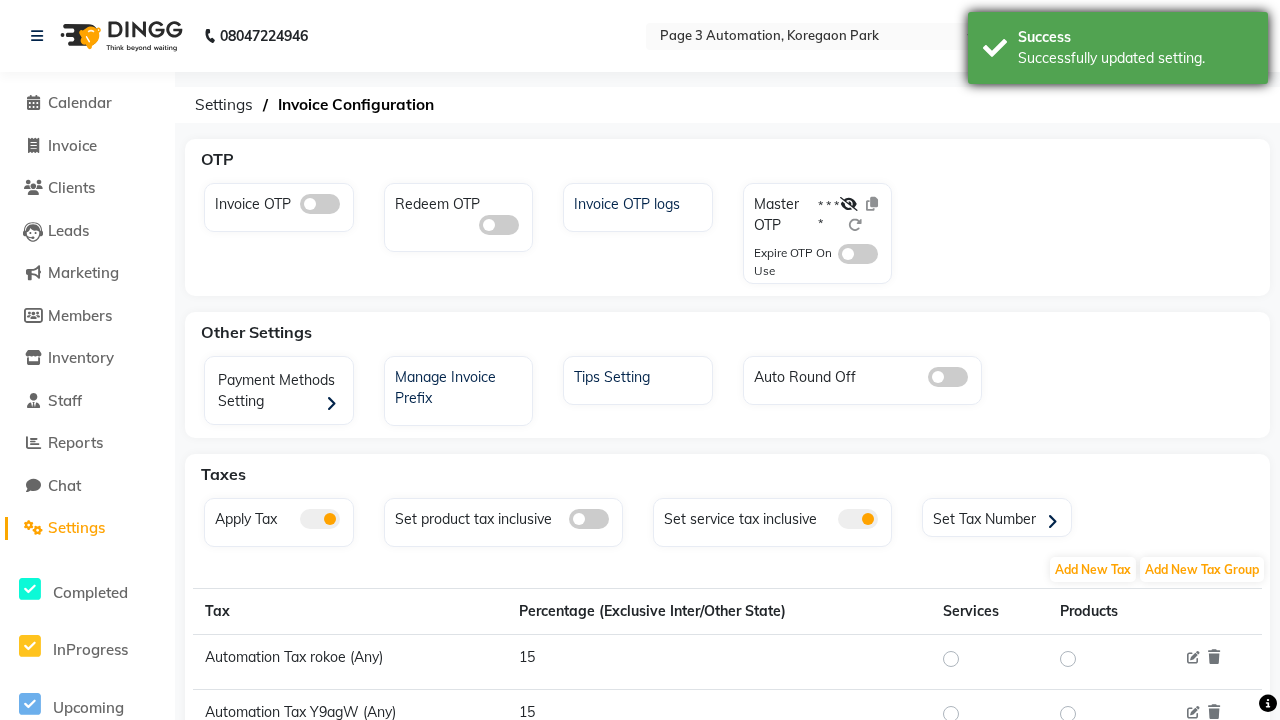 click on "Successfully updated setting." at bounding box center [1135, 58] 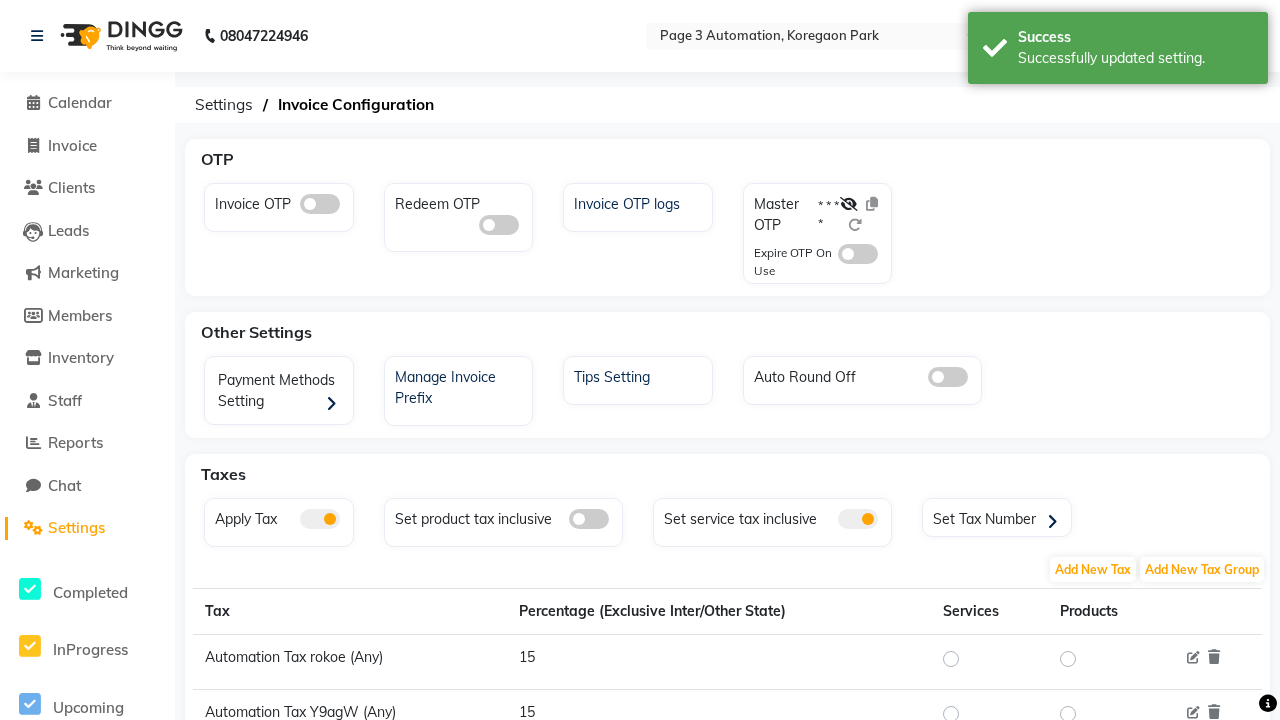 click on "Admin" at bounding box center (1220, 36) 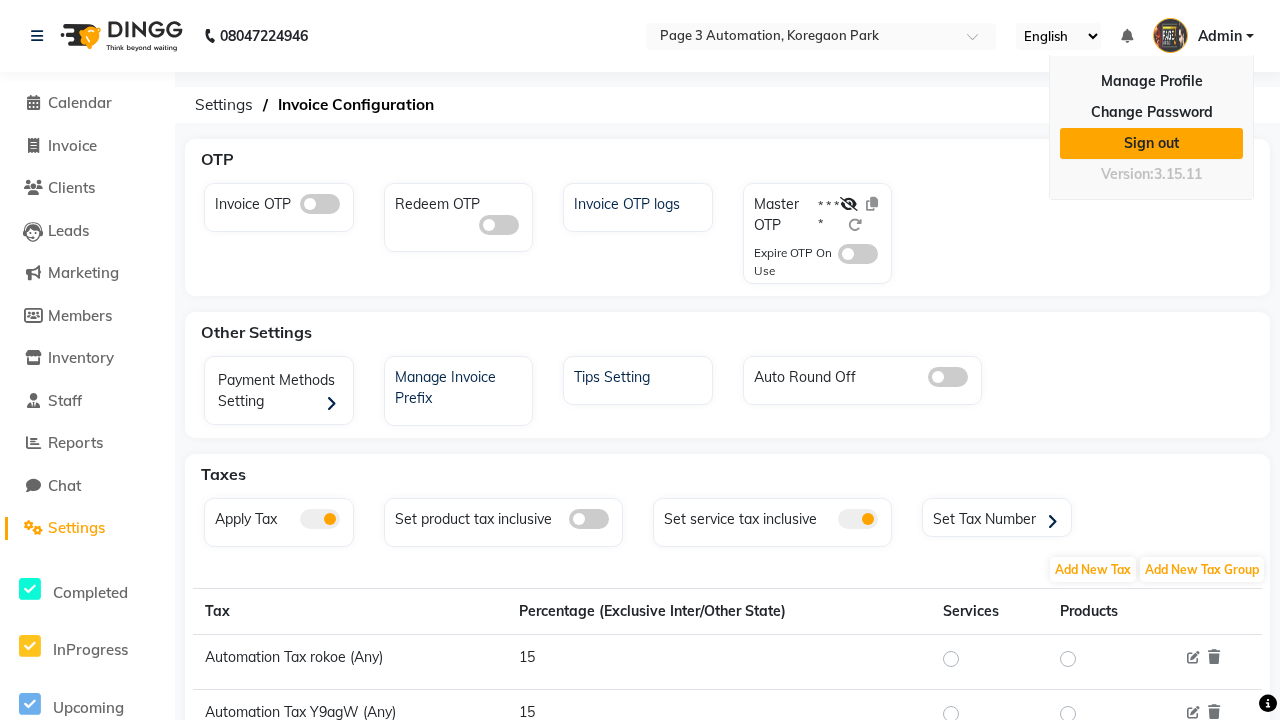 click on "Sign out" at bounding box center (1151, 143) 